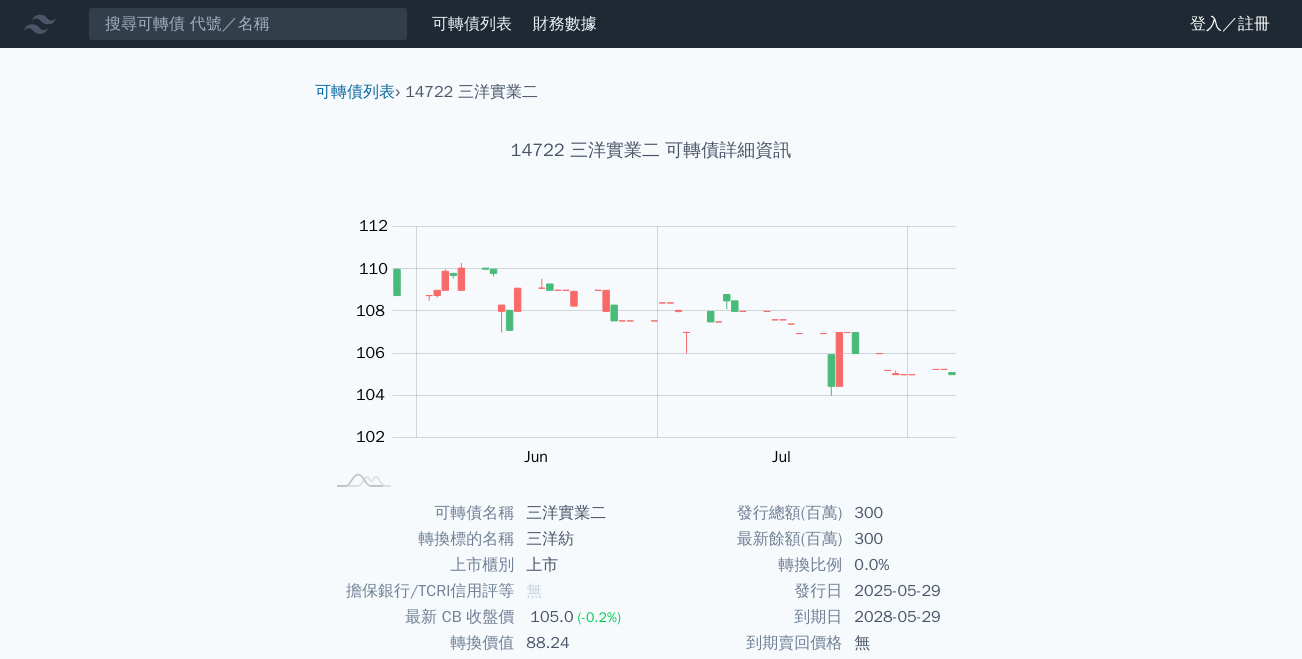scroll, scrollTop: 0, scrollLeft: 0, axis: both 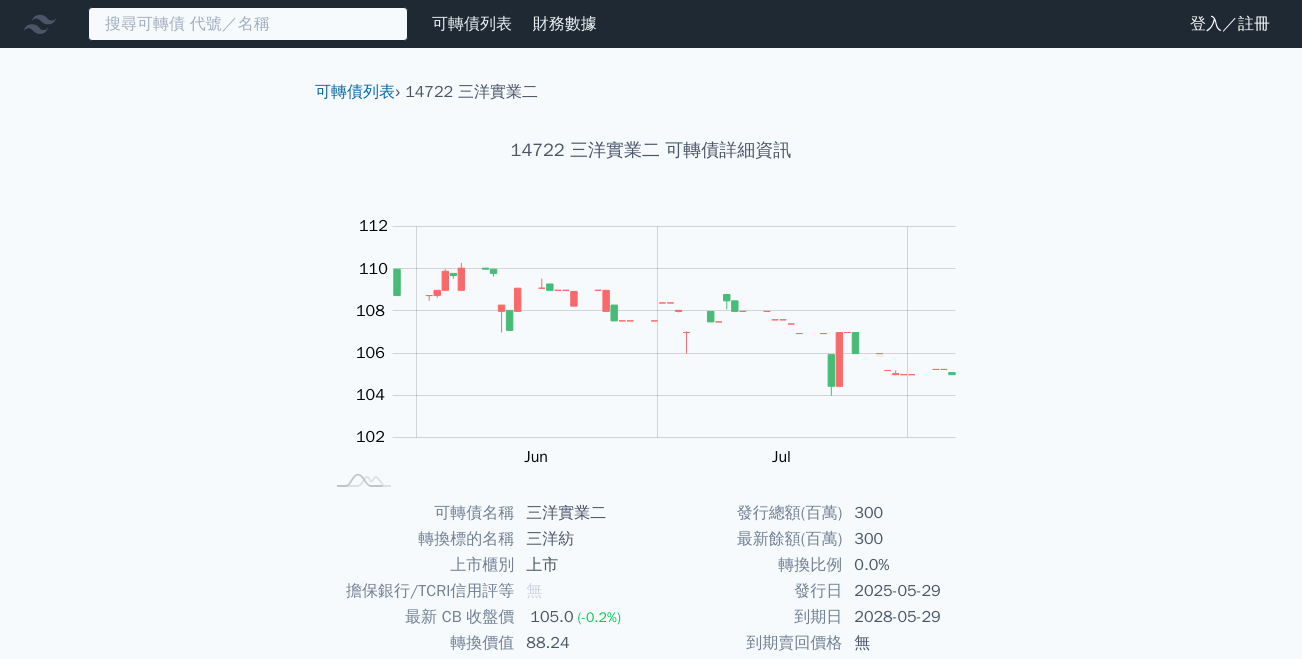 click at bounding box center (248, 24) 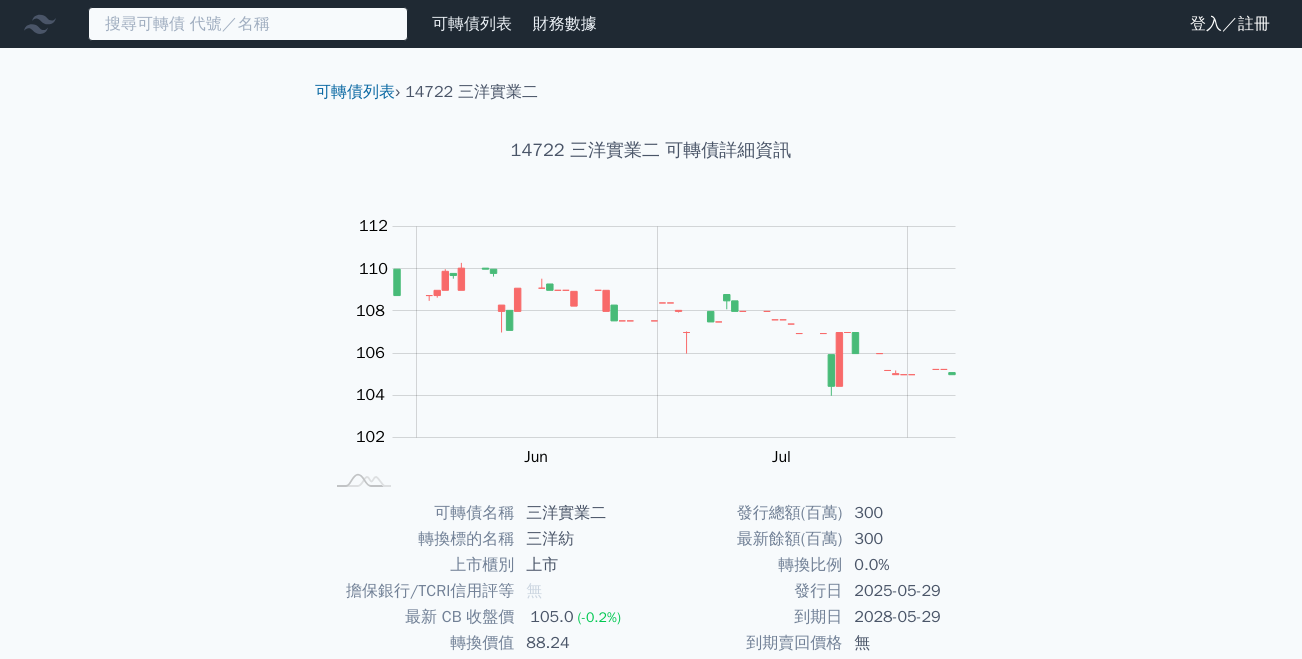 paste on "[NUMBER]大量二" 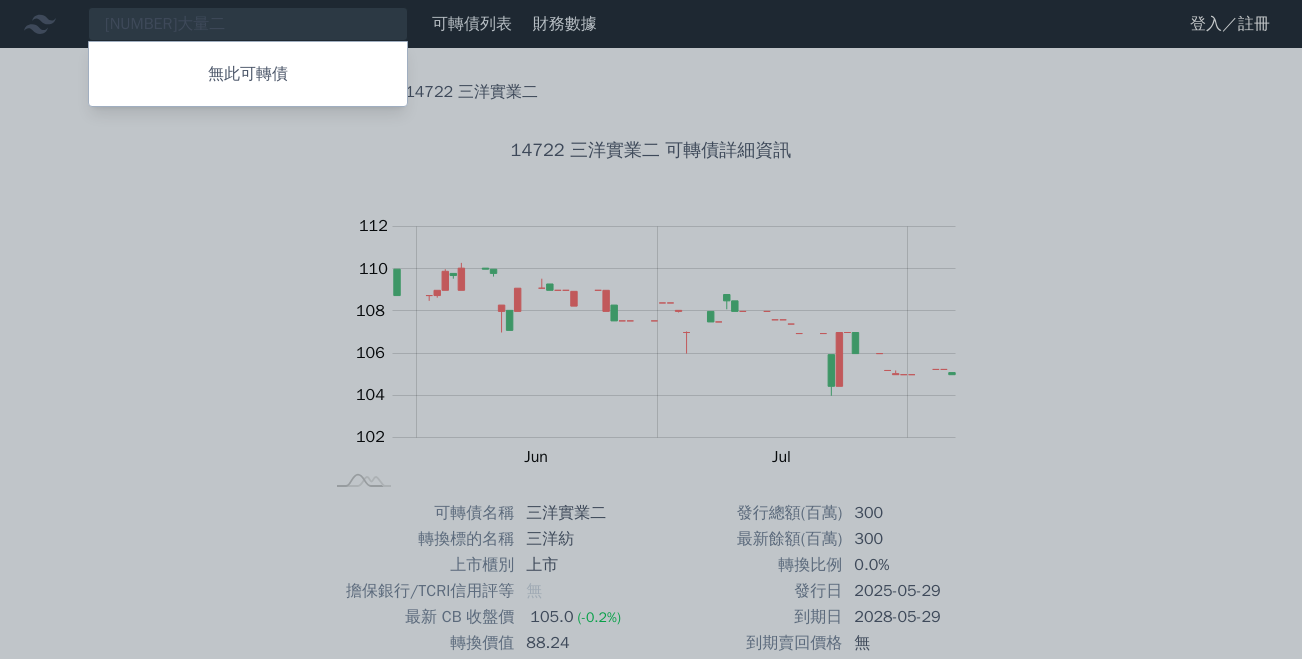 click at bounding box center [651, 329] 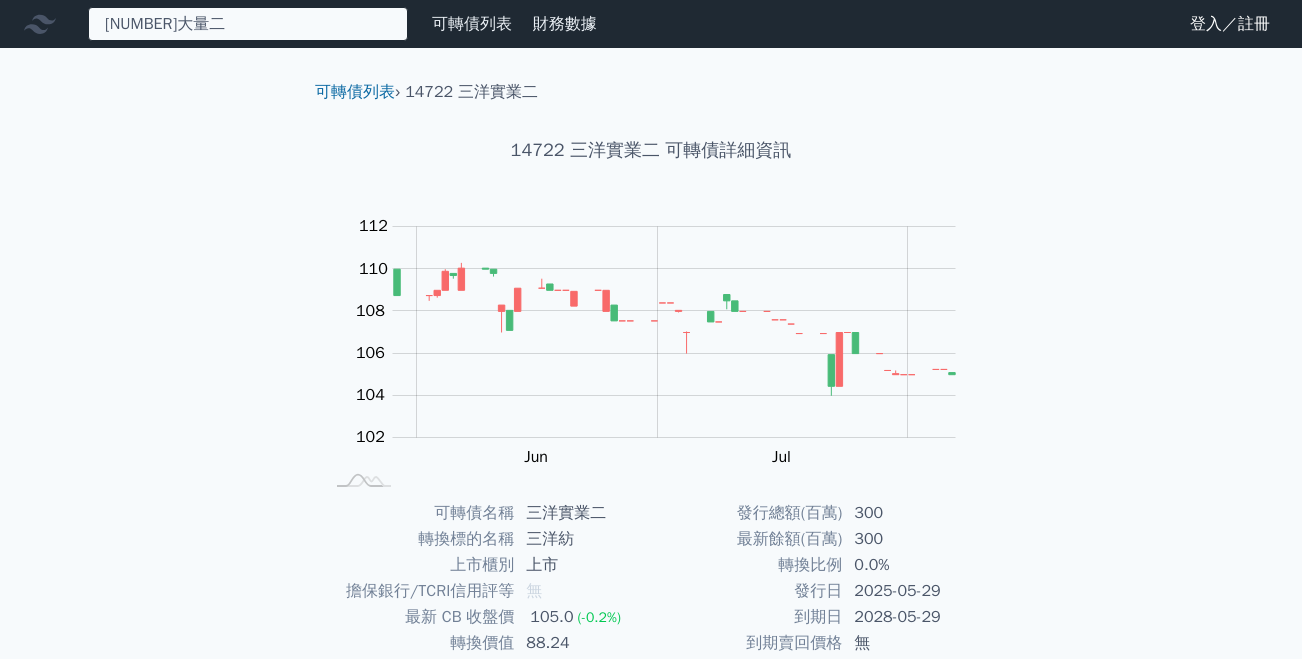 click on "[NUMBER]大量二
無此可轉債" at bounding box center (248, 24) 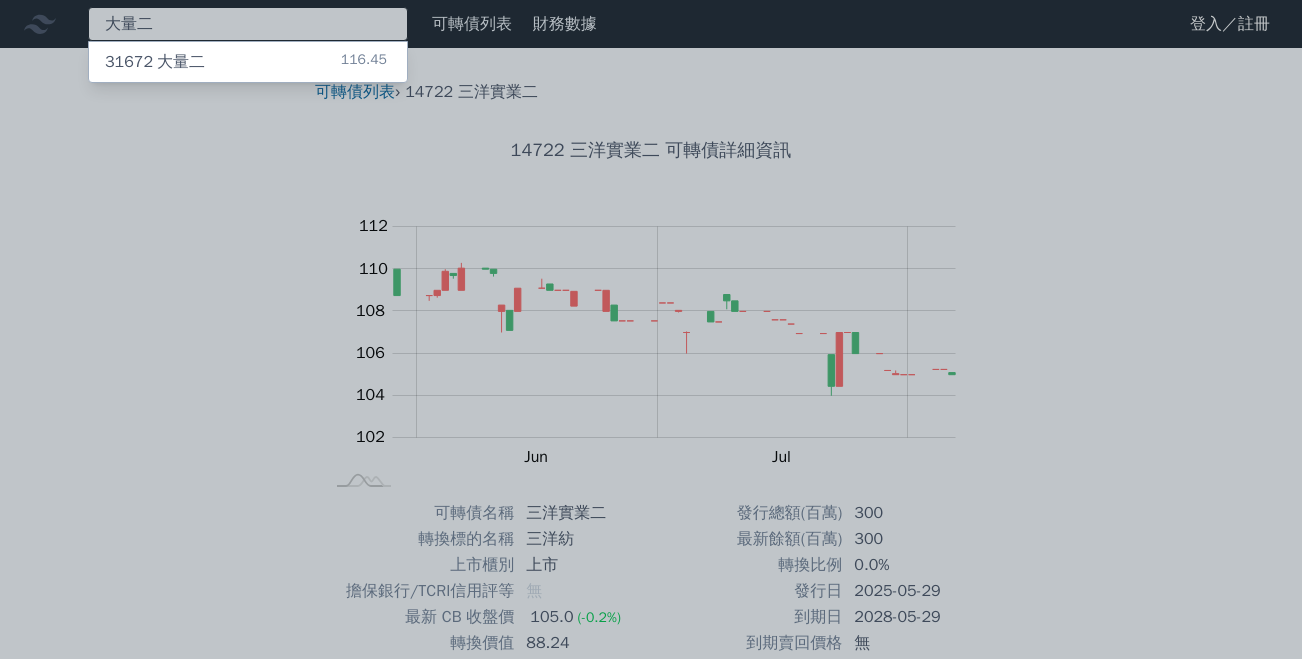 type on "大量二" 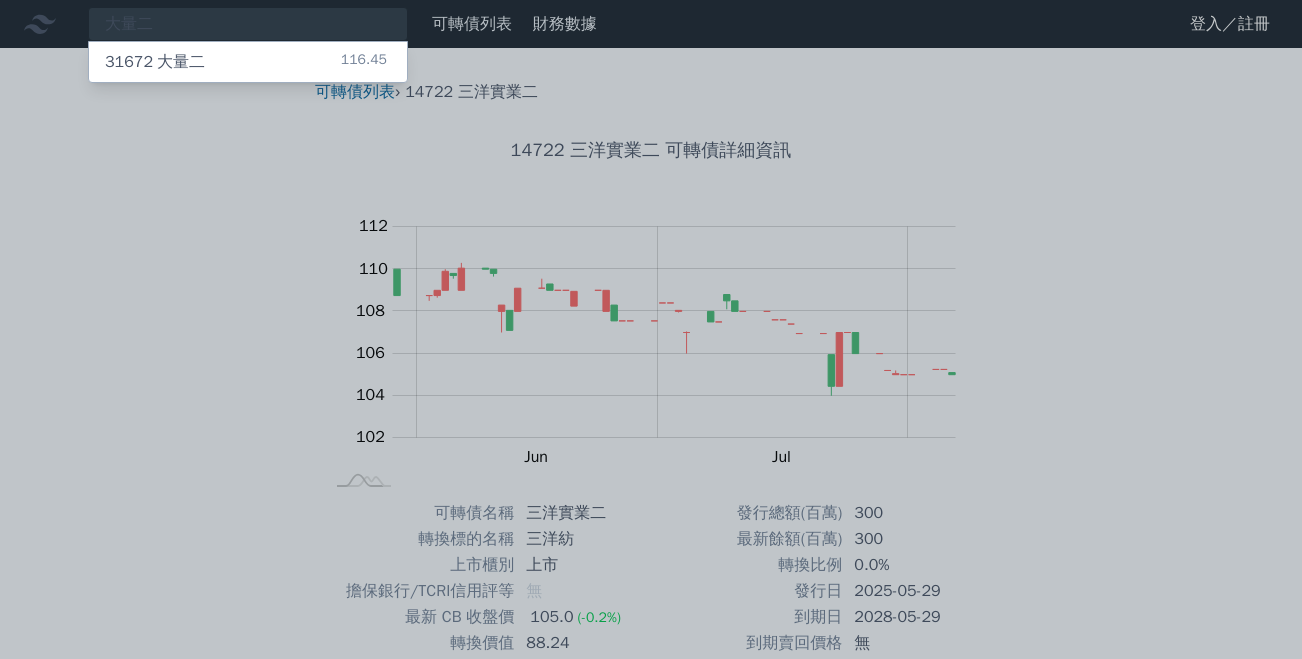 click on "31672 大量二" at bounding box center [155, 62] 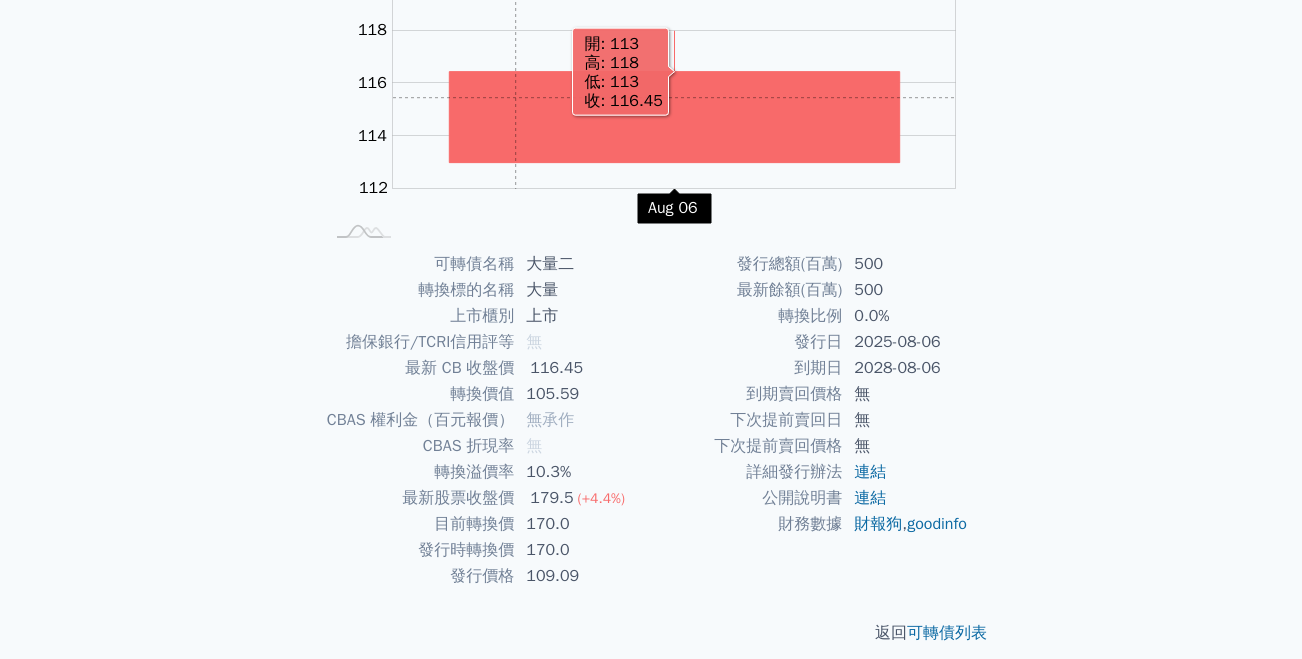 scroll, scrollTop: 257, scrollLeft: 0, axis: vertical 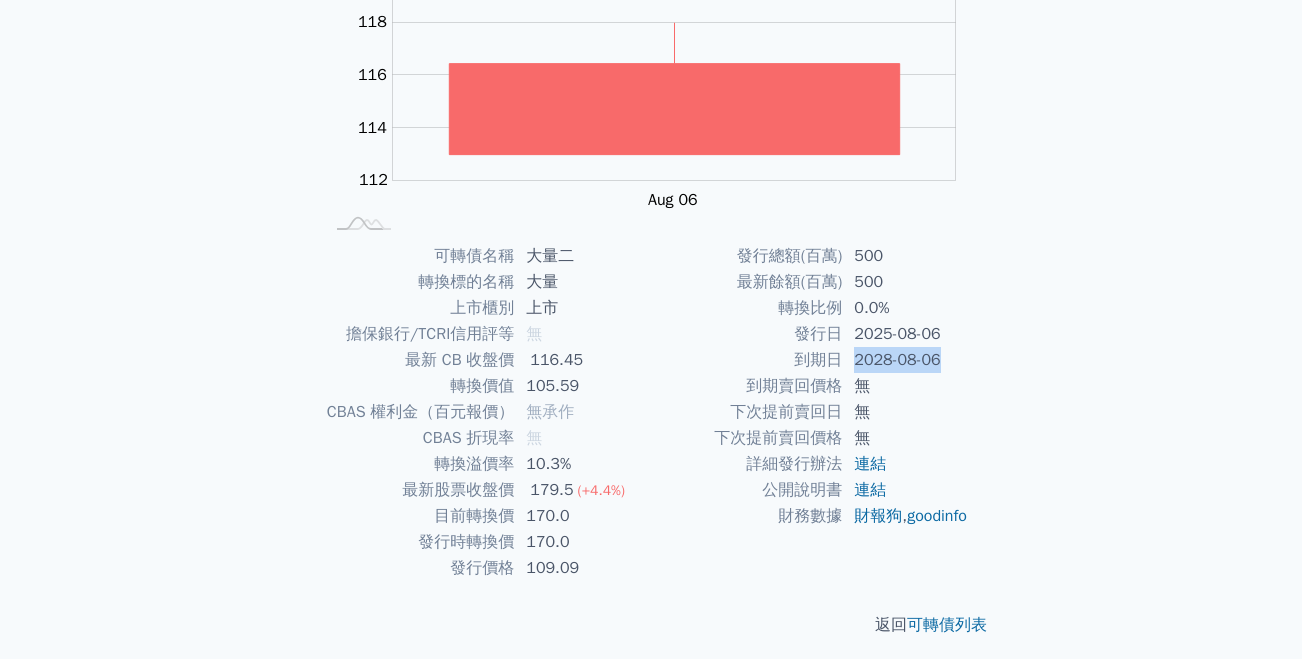 drag, startPoint x: 856, startPoint y: 359, endPoint x: 956, endPoint y: 361, distance: 100.02 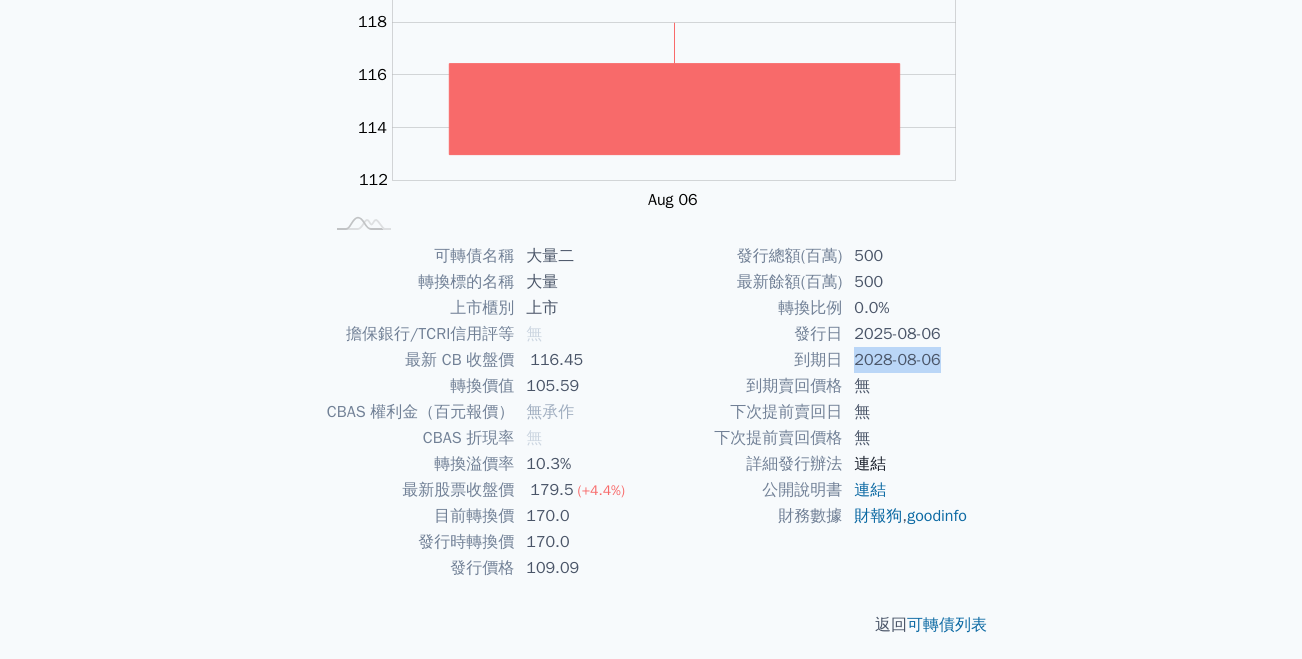 click on "連結" at bounding box center [870, 464] 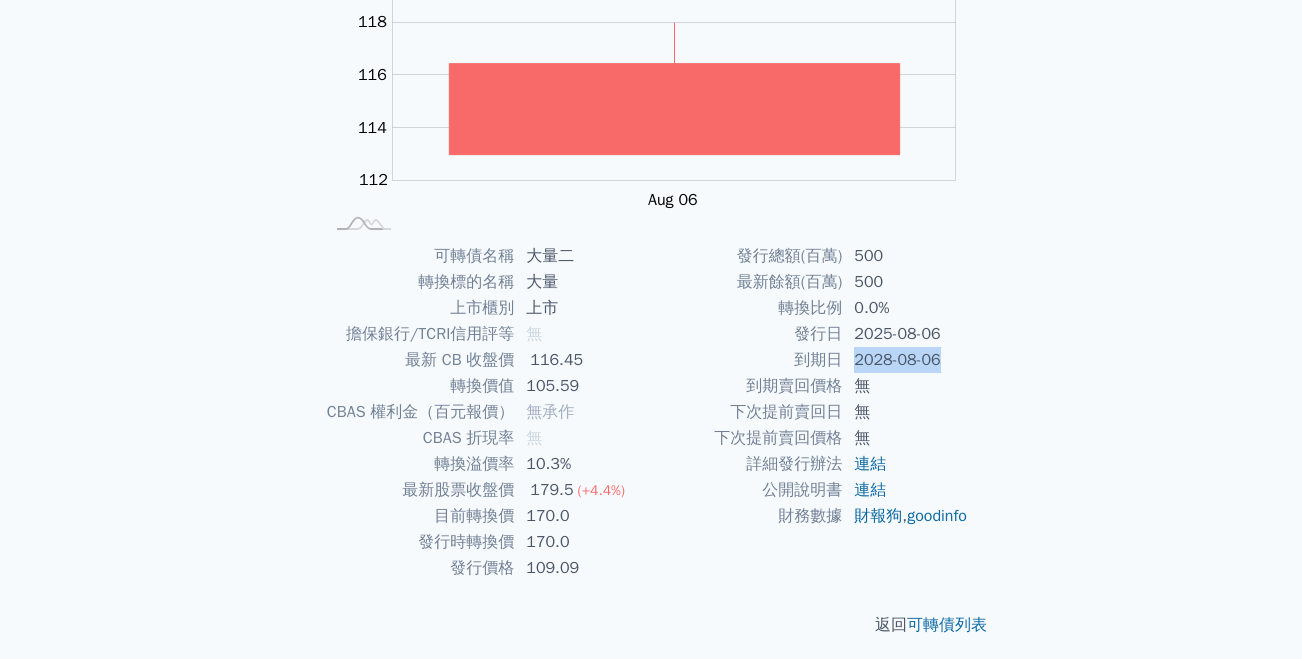 scroll, scrollTop: 0, scrollLeft: 0, axis: both 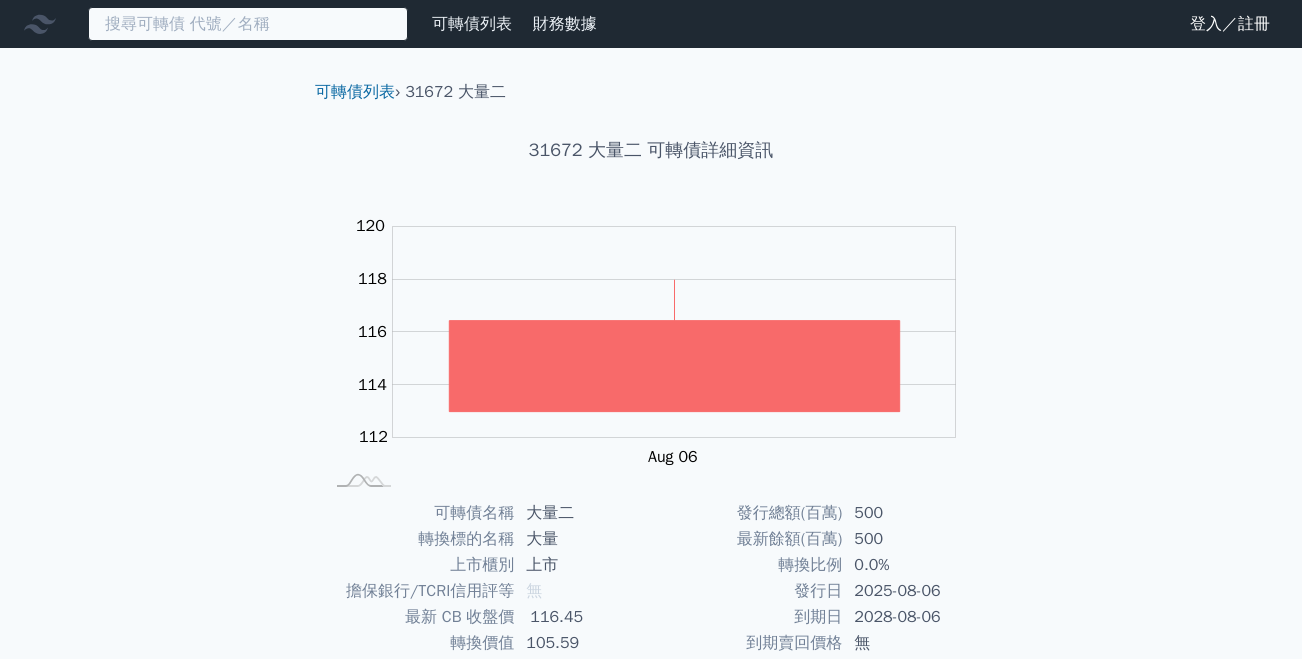 click at bounding box center [248, 24] 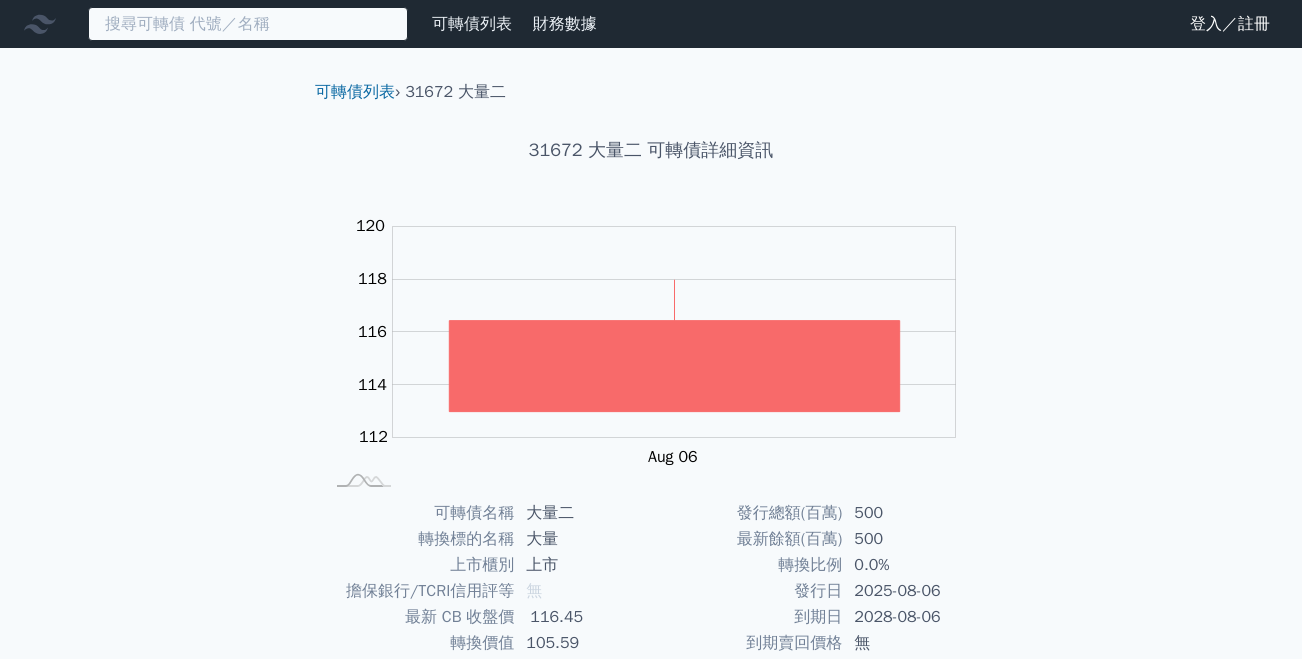 paste on "[NUMBER]和勤五" 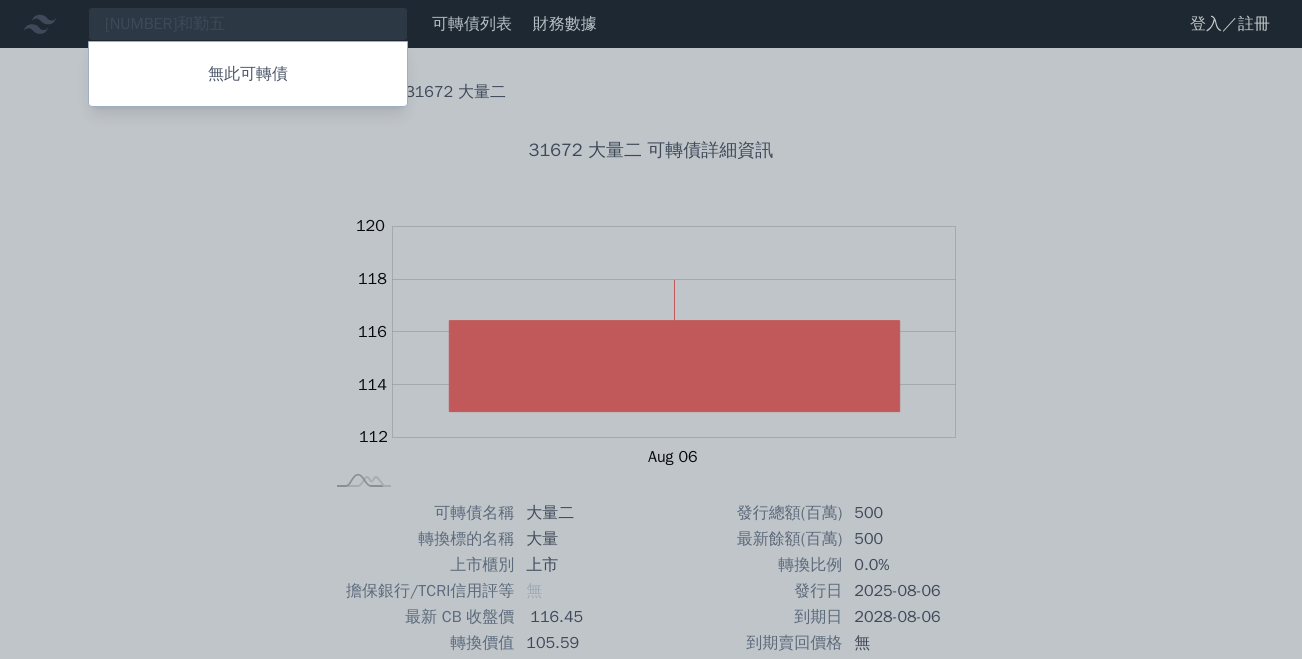 click at bounding box center (651, 329) 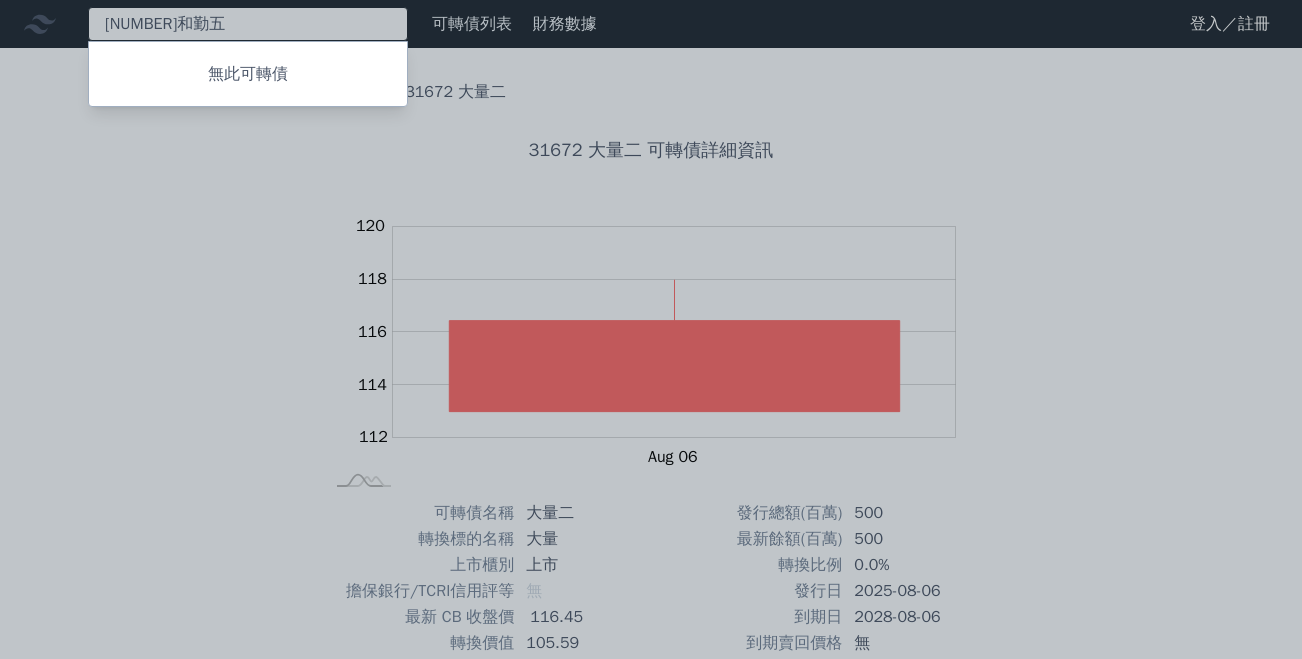 click on "[NUMBER]和勤五
無此可轉債" at bounding box center (248, 24) 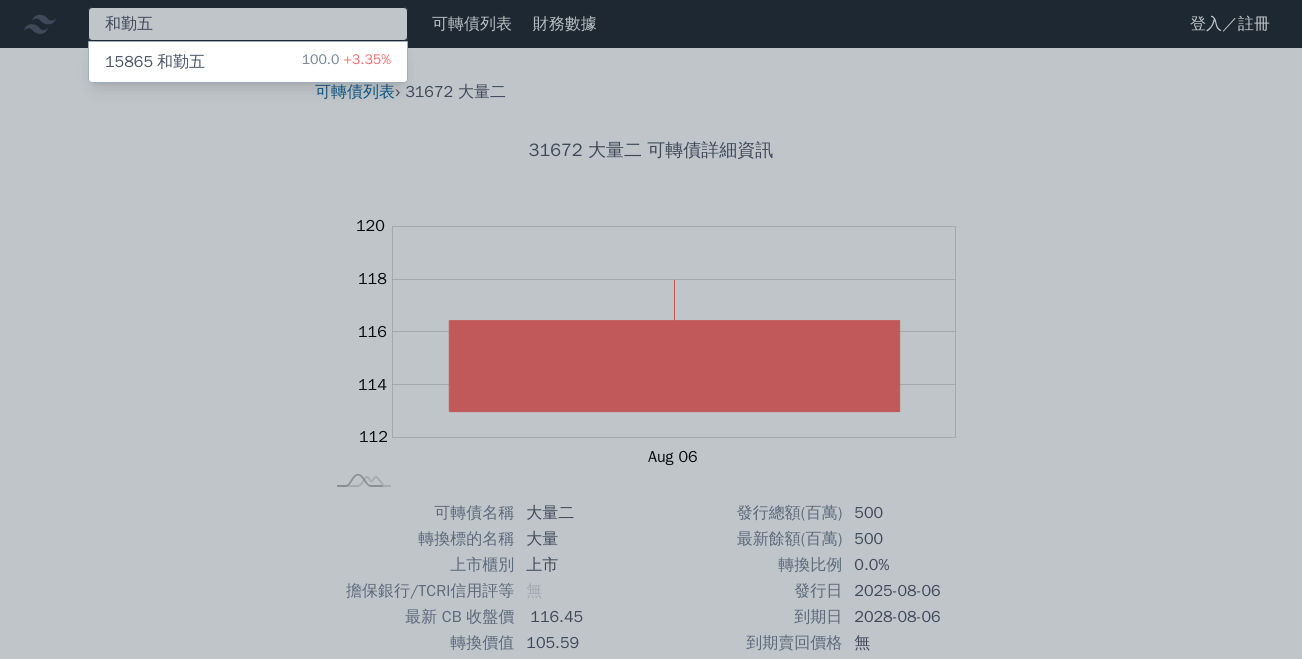 type on "和勤五" 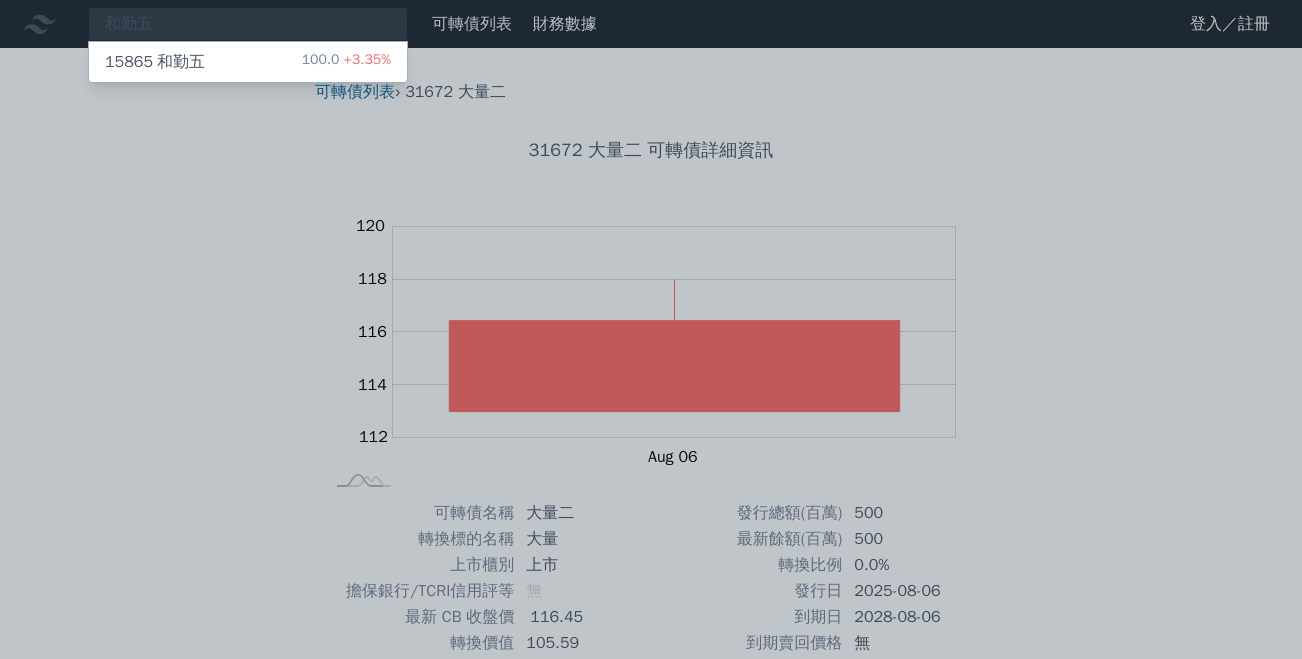 click on "15865 和勤五" at bounding box center [155, 62] 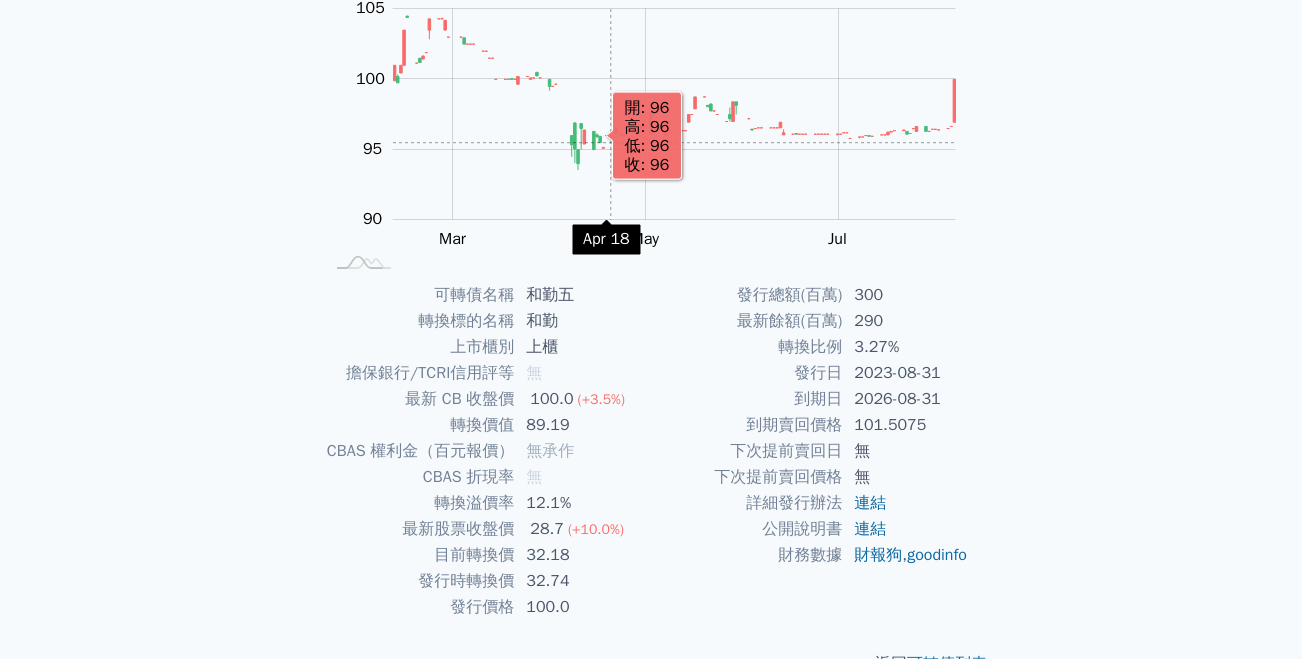 scroll, scrollTop: 267, scrollLeft: 0, axis: vertical 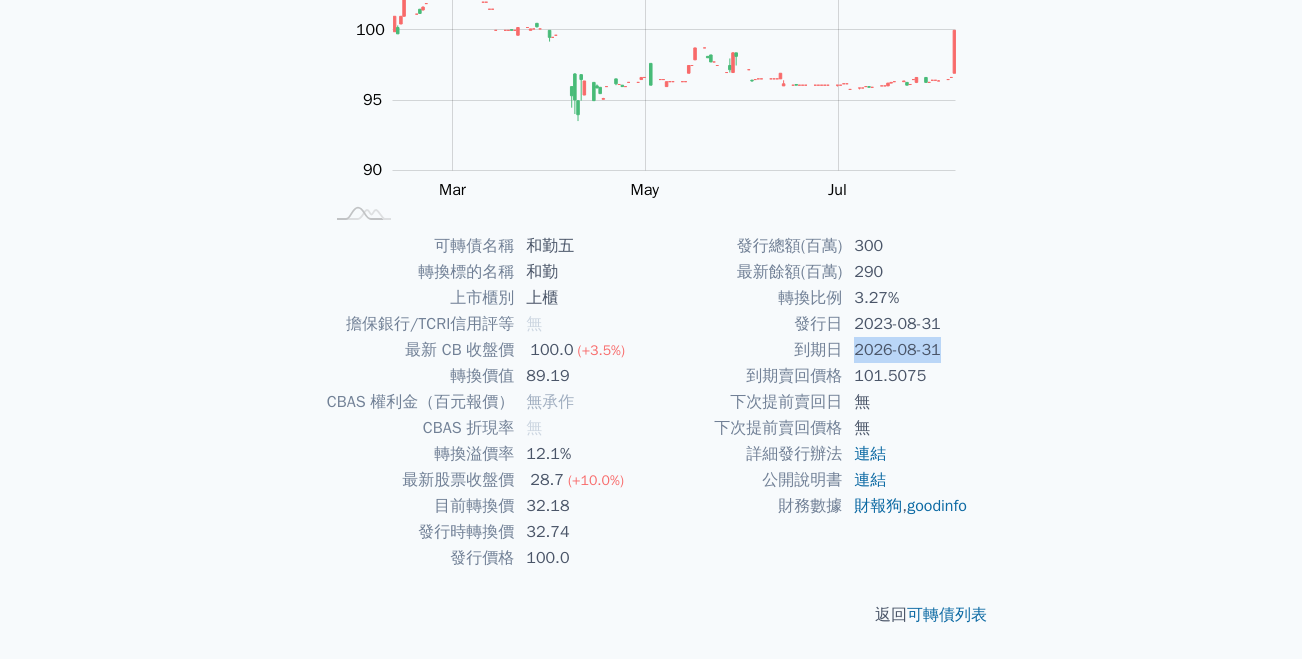 drag, startPoint x: 855, startPoint y: 349, endPoint x: 911, endPoint y: 351, distance: 56.0357 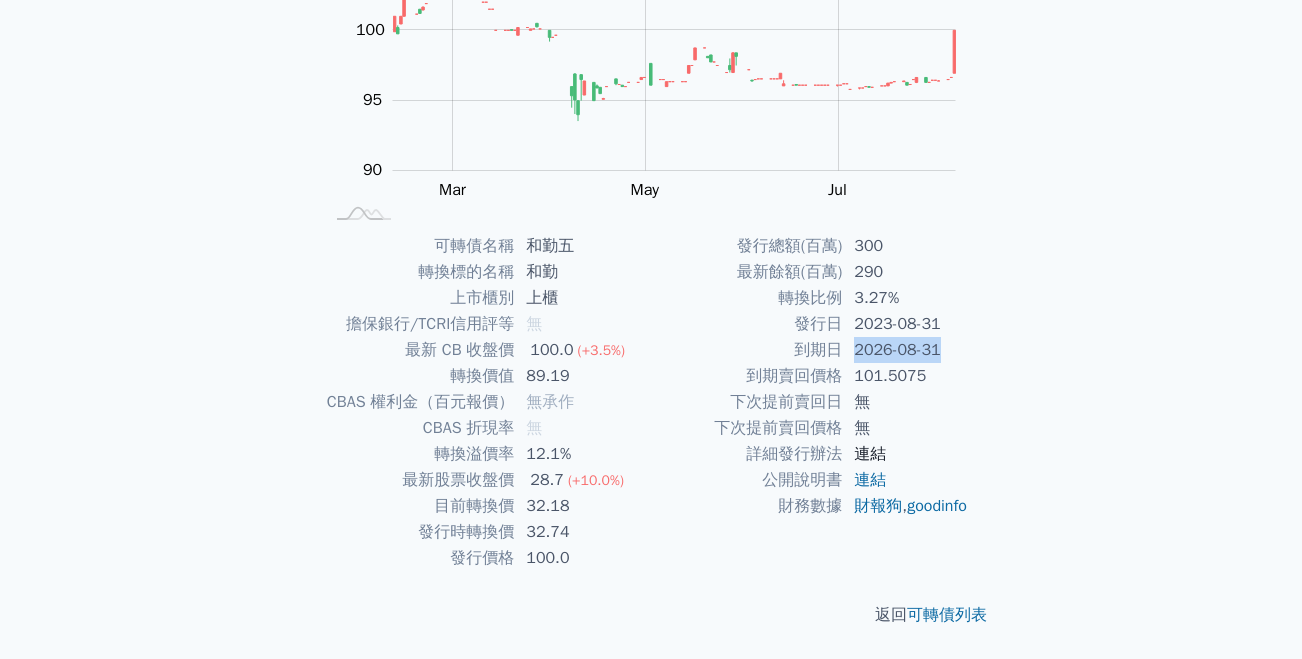 click on "連結" at bounding box center (870, 454) 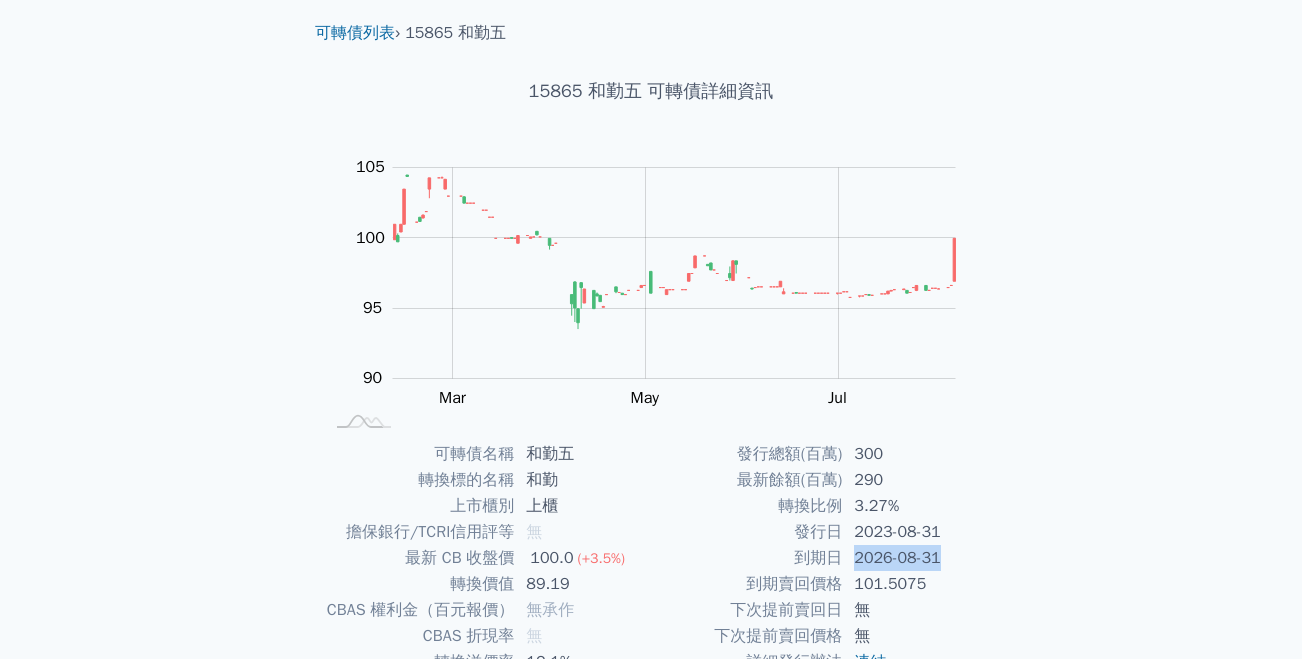 scroll, scrollTop: 0, scrollLeft: 0, axis: both 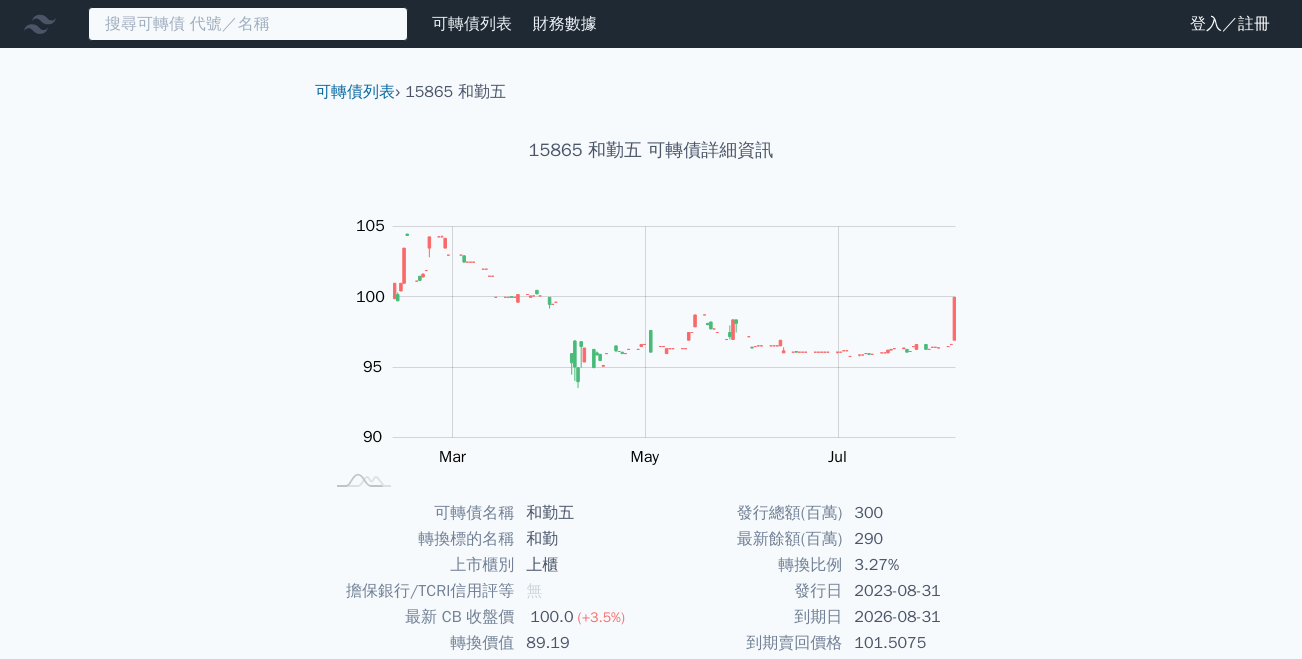 click at bounding box center (248, 24) 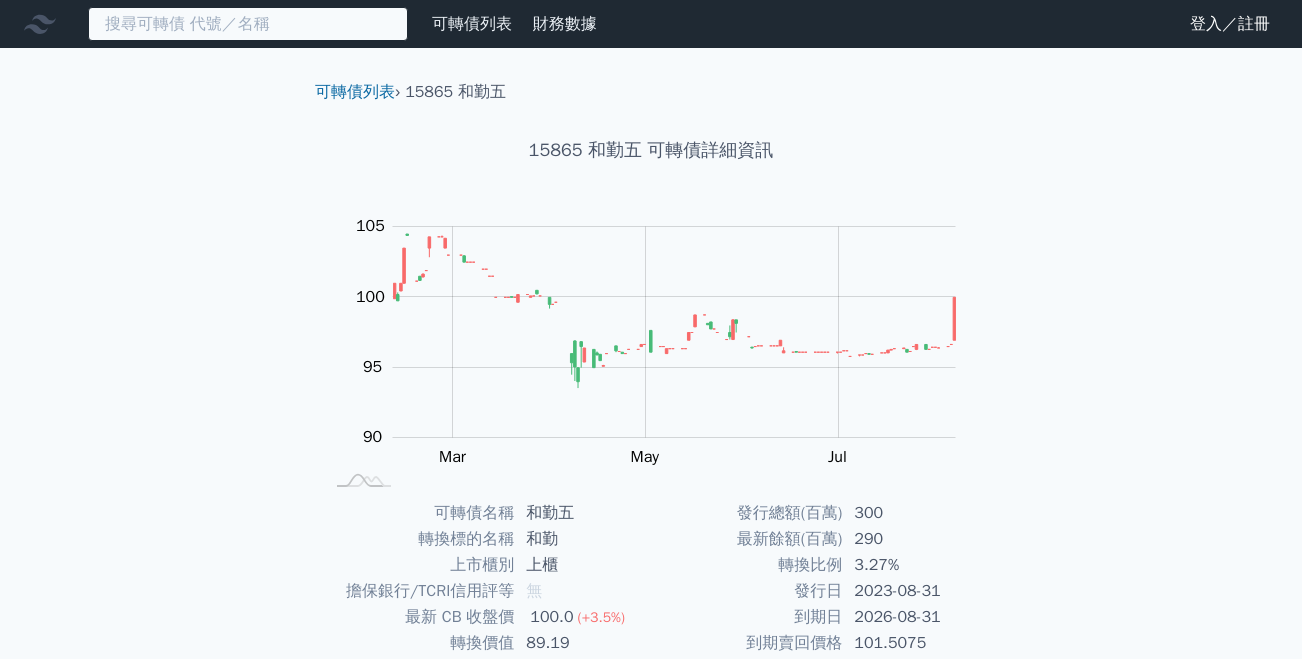 paste on "[NUMBER]正德八" 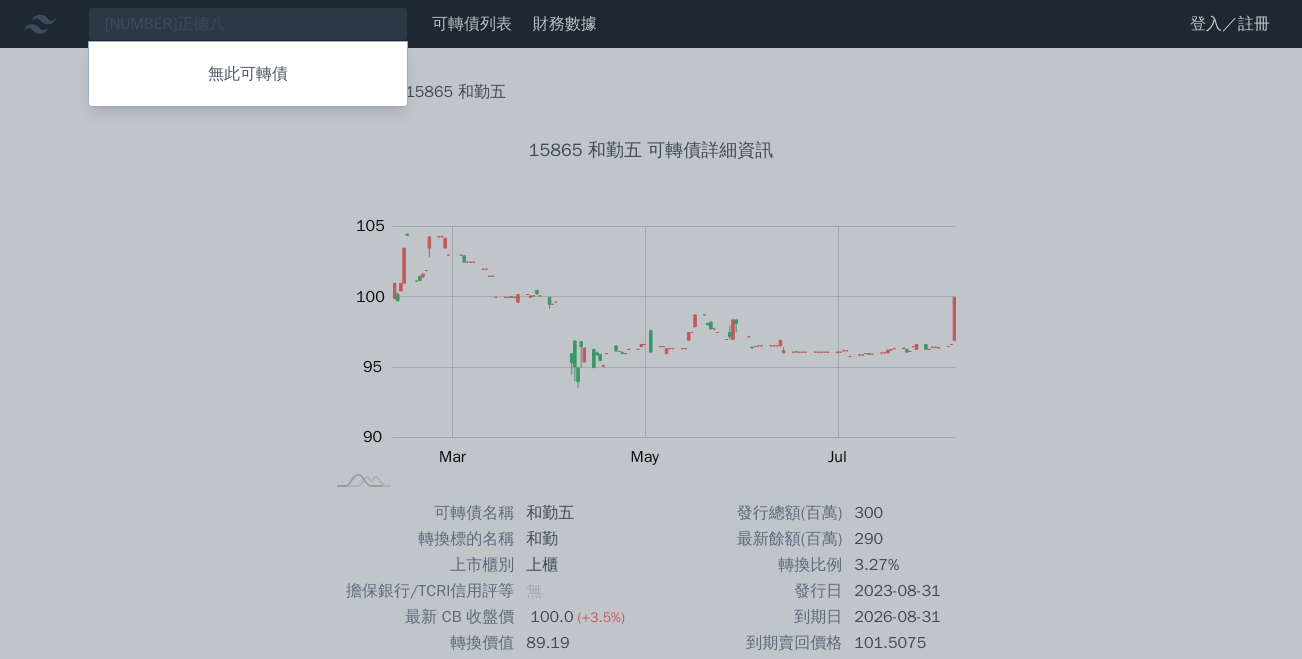 click at bounding box center (651, 329) 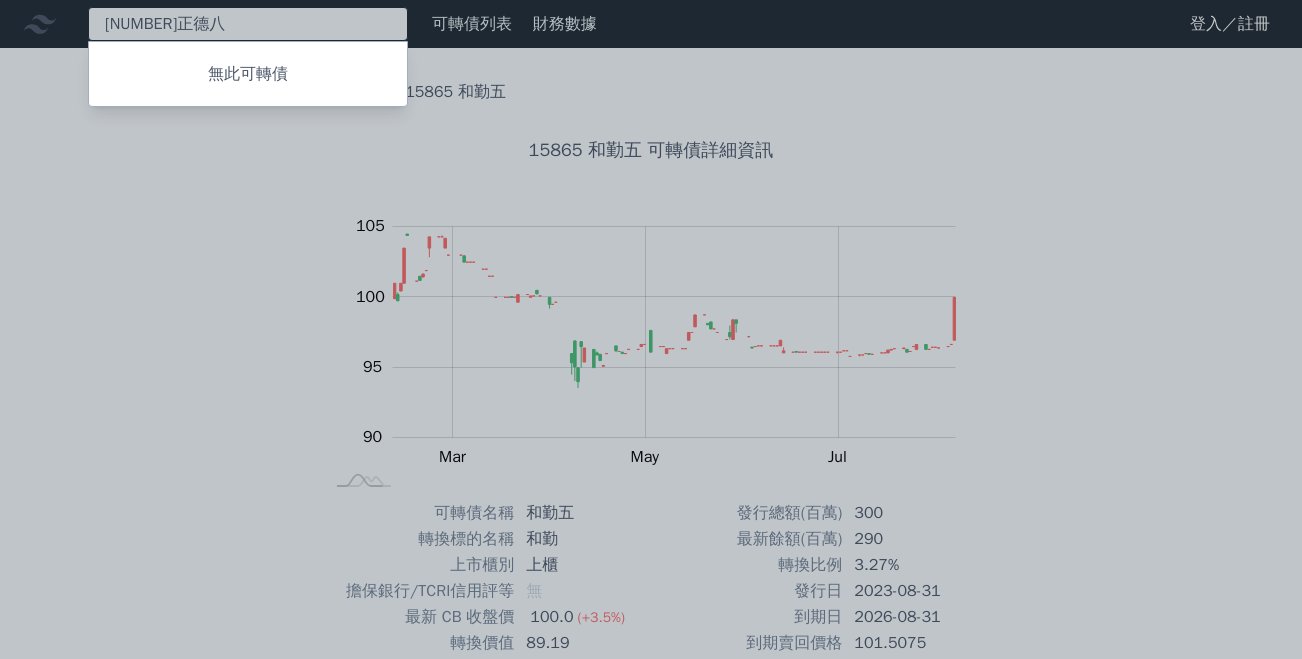 click on "[NUMBER]正德八
無此可轉債" at bounding box center (248, 24) 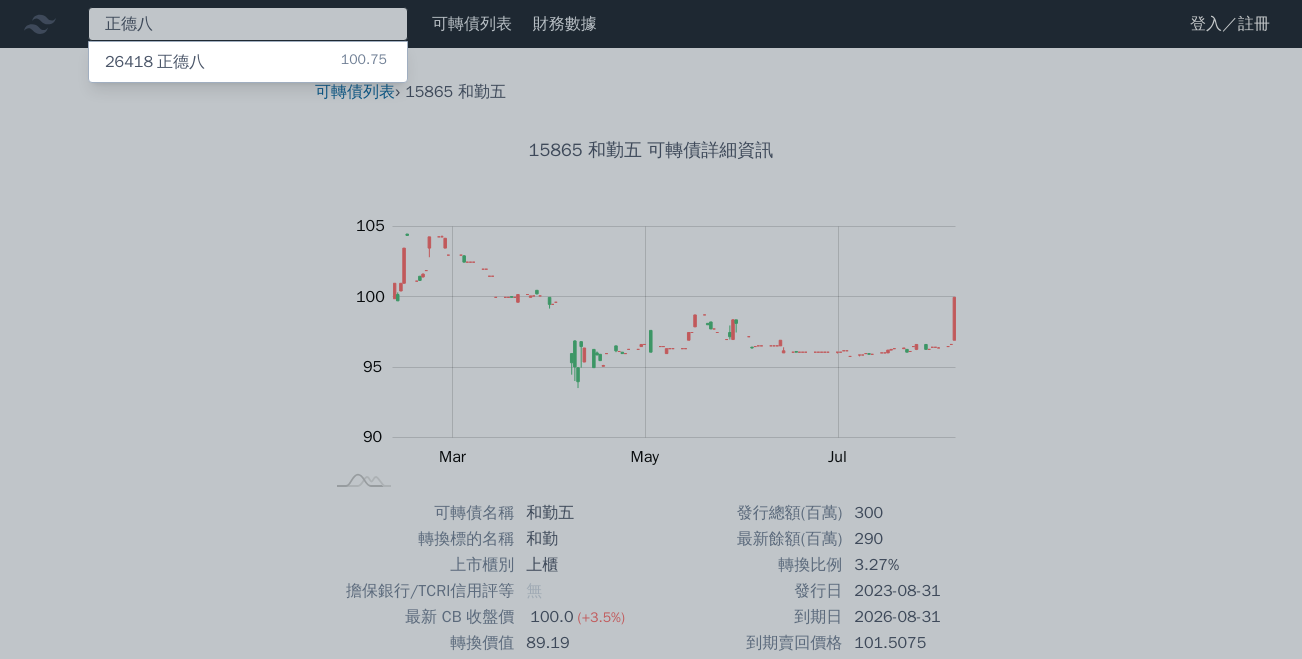 type on "正德八" 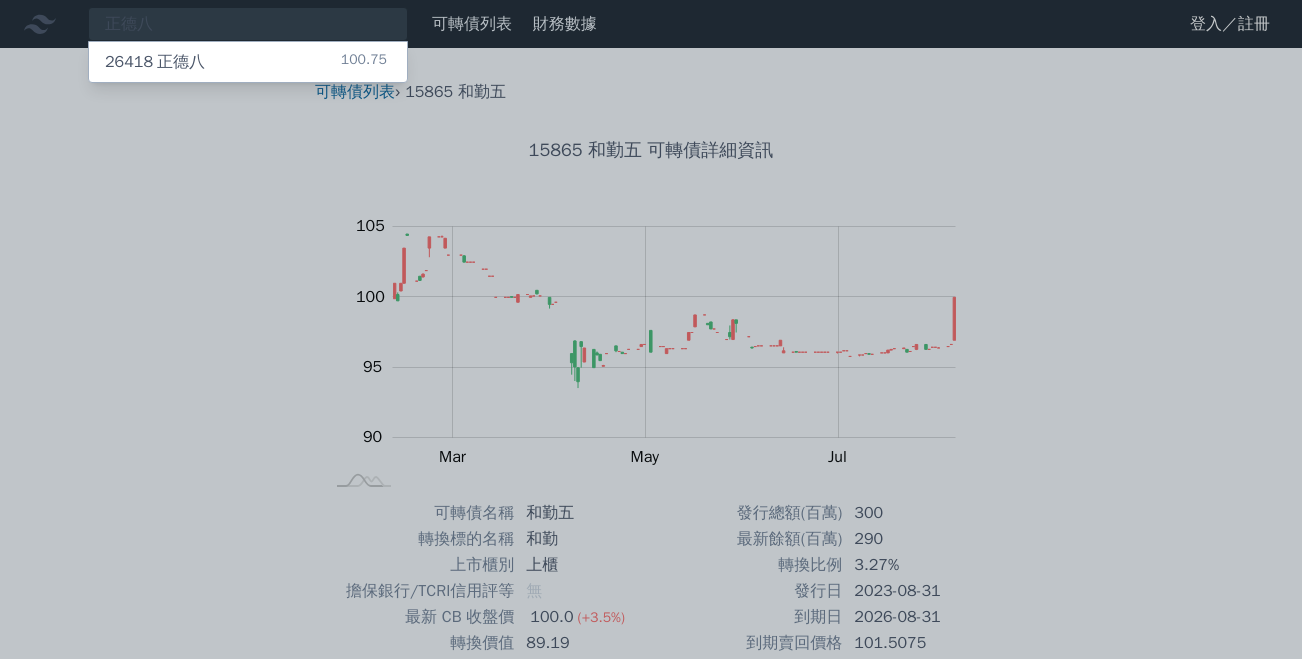 click on "26418 正德八" at bounding box center (155, 62) 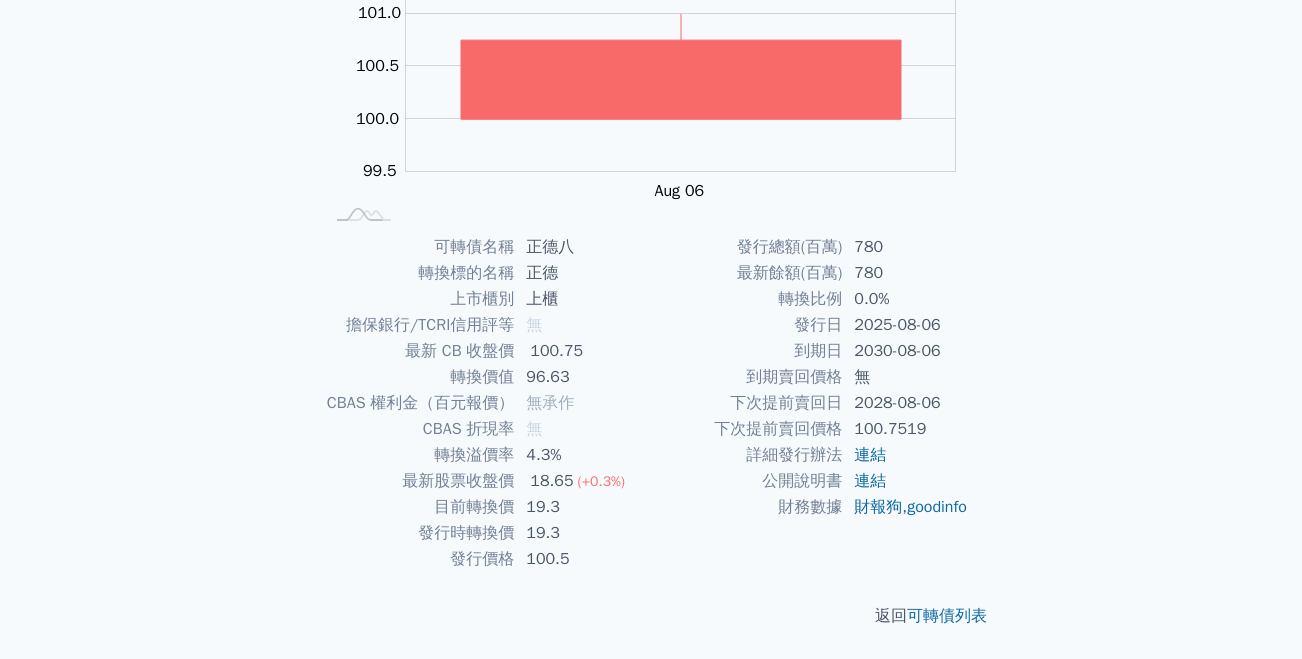 scroll, scrollTop: 267, scrollLeft: 0, axis: vertical 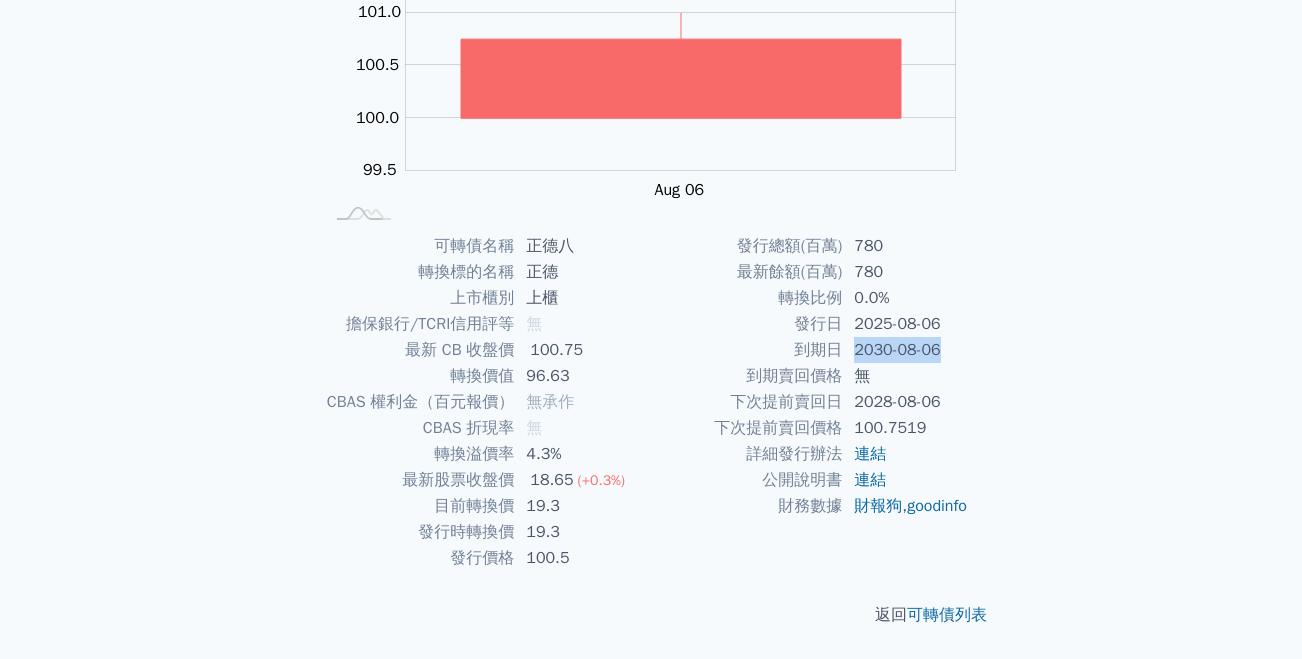 drag, startPoint x: 857, startPoint y: 350, endPoint x: 954, endPoint y: 349, distance: 97.00516 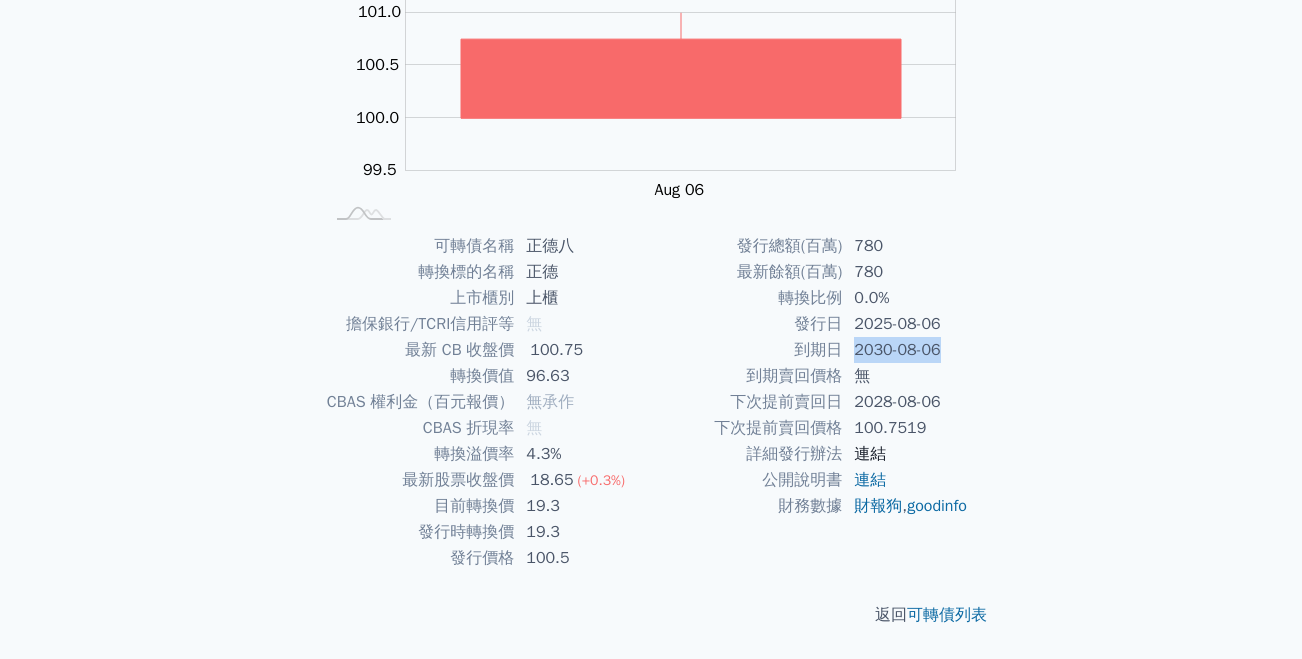 click on "連結" at bounding box center (870, 454) 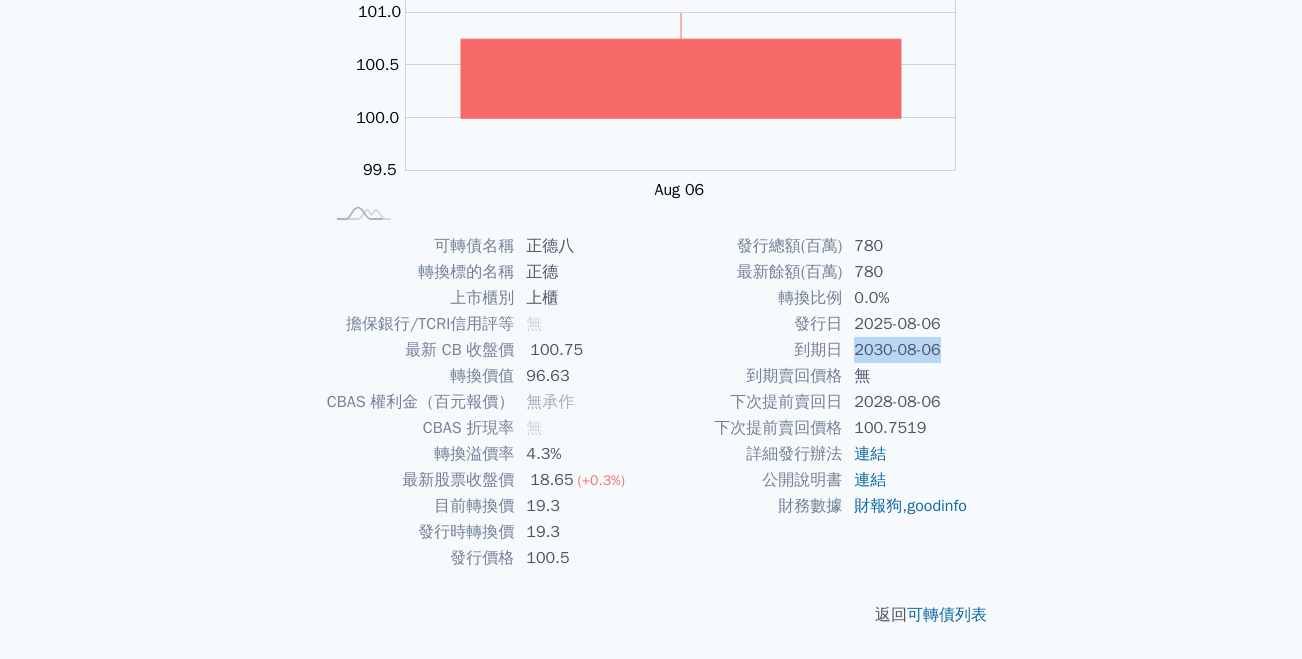 scroll, scrollTop: 0, scrollLeft: 0, axis: both 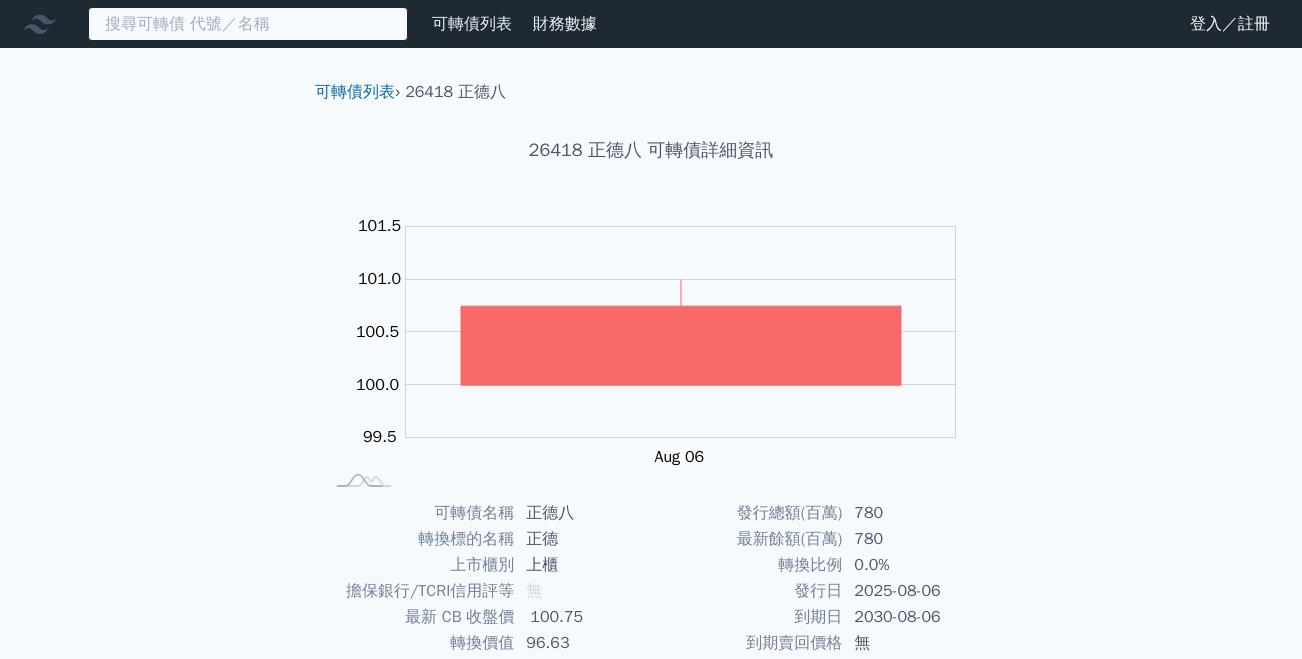 click at bounding box center (248, 24) 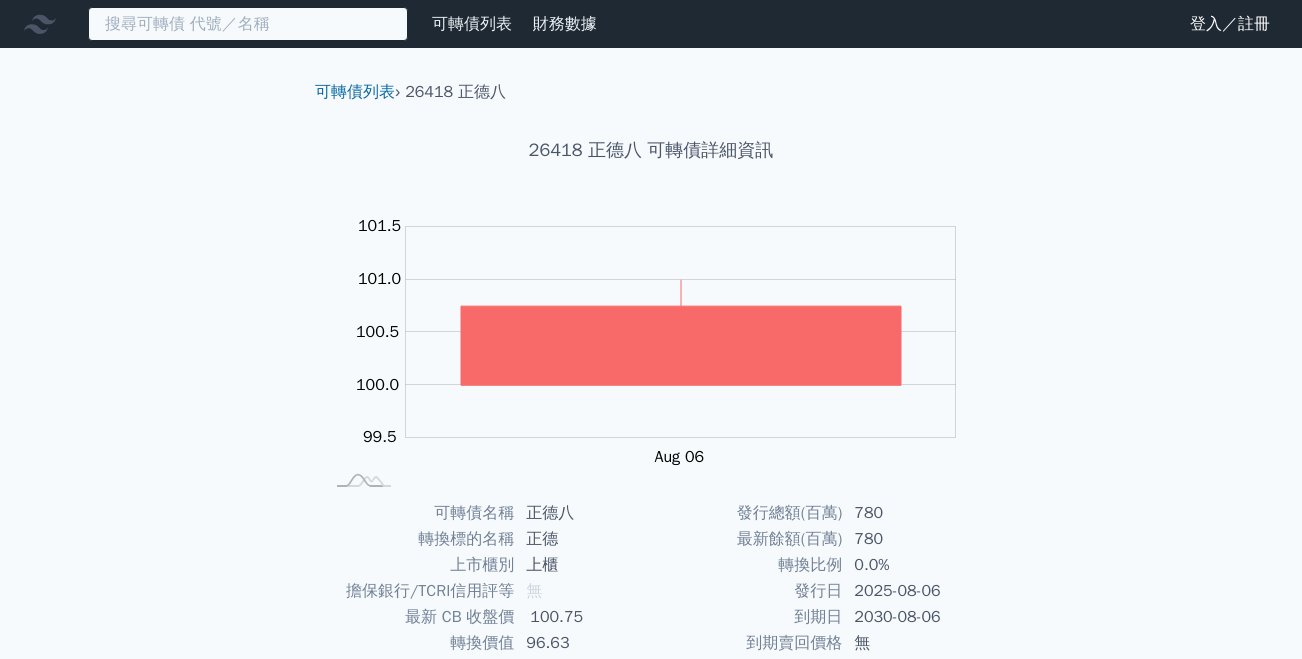 paste on "[NUMBER]大亞五" 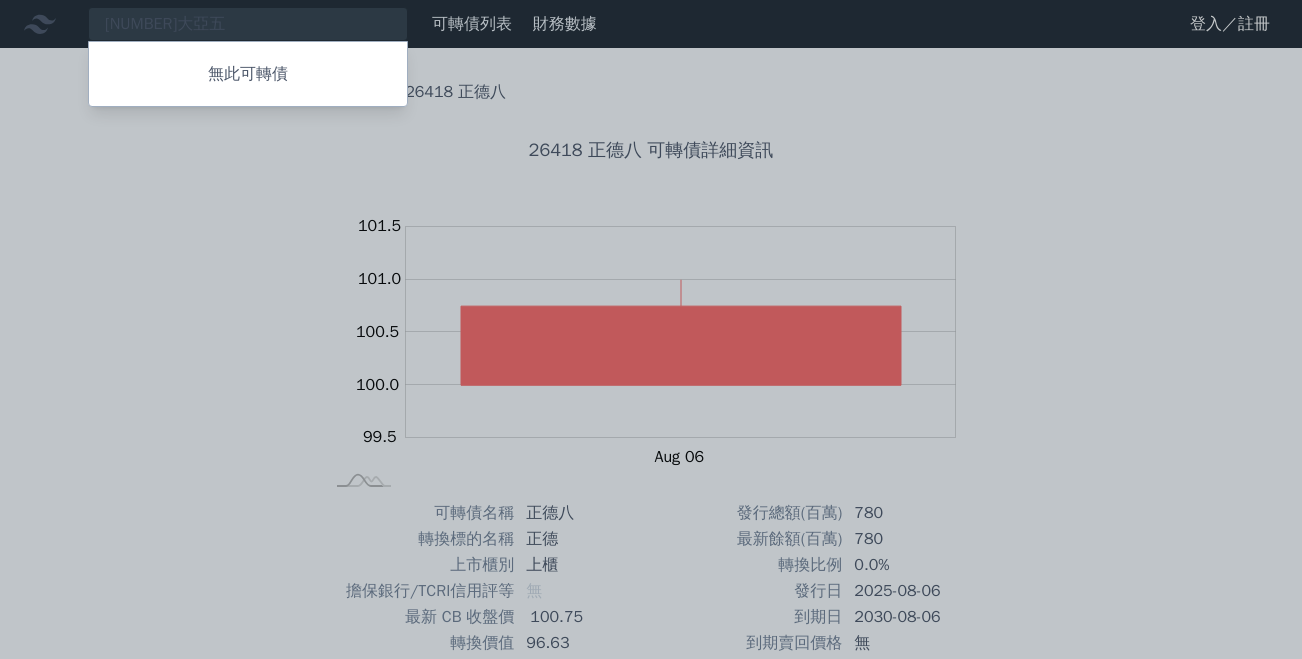 click at bounding box center (651, 329) 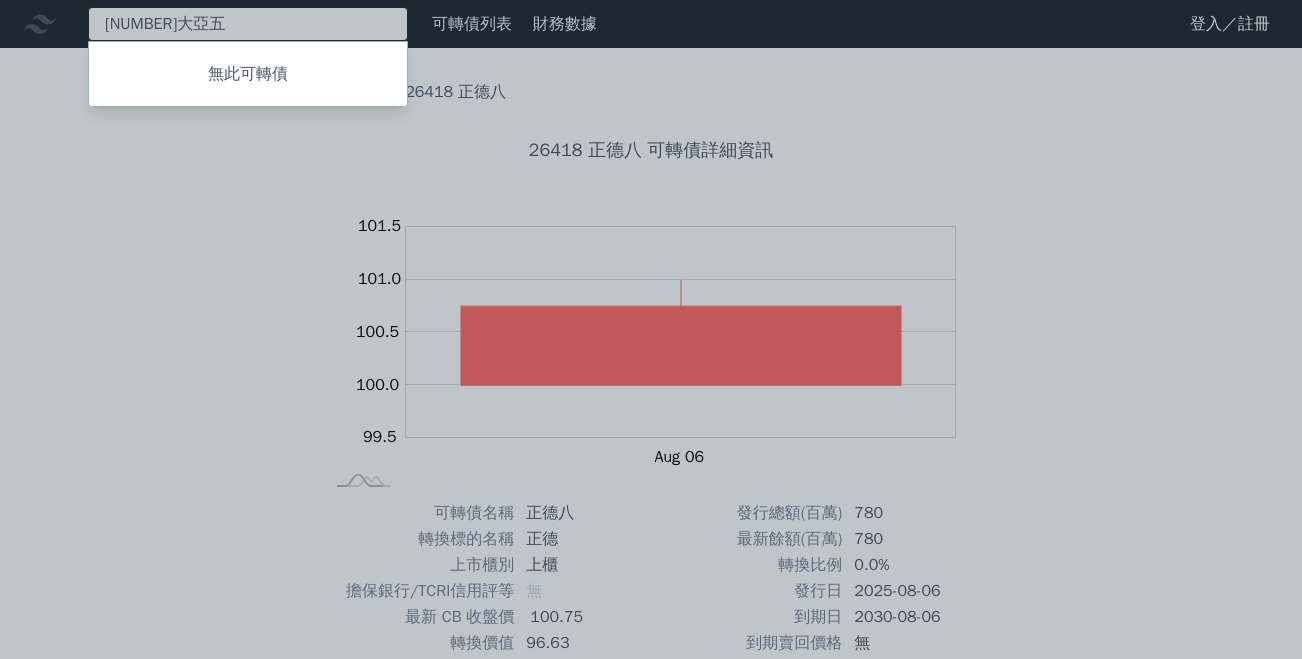click on "[NUMBER]大亞五
無此可轉債" at bounding box center (248, 24) 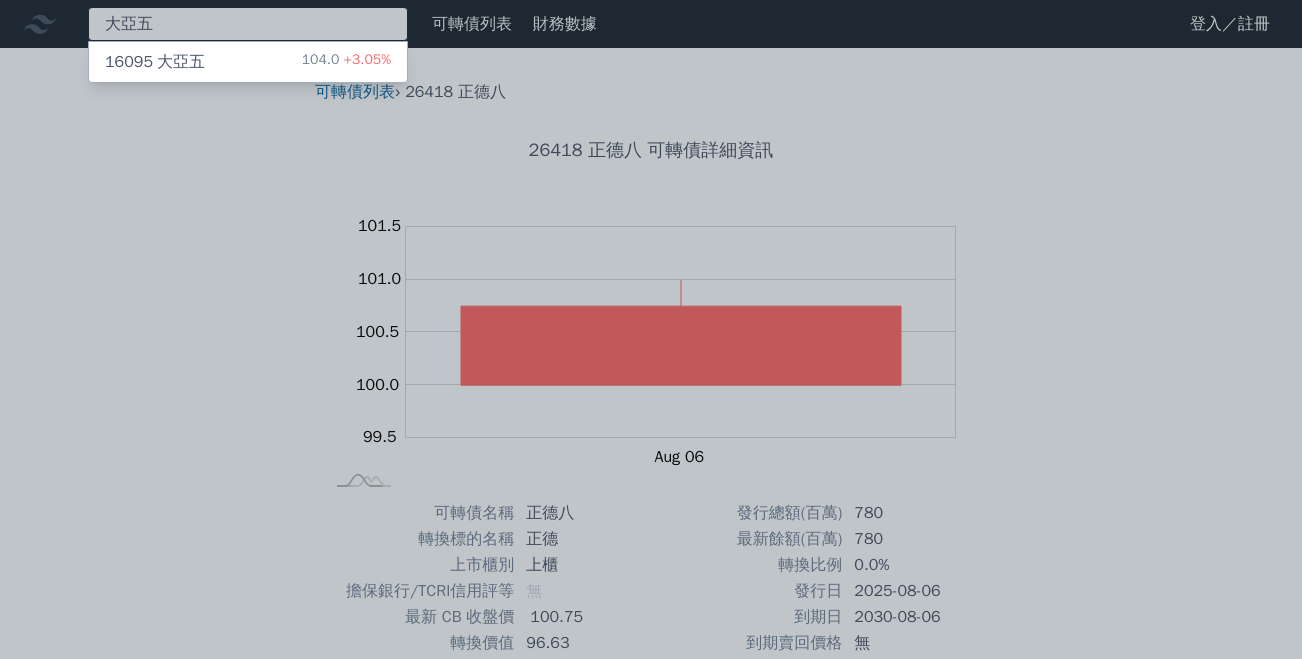 type on "大亞五" 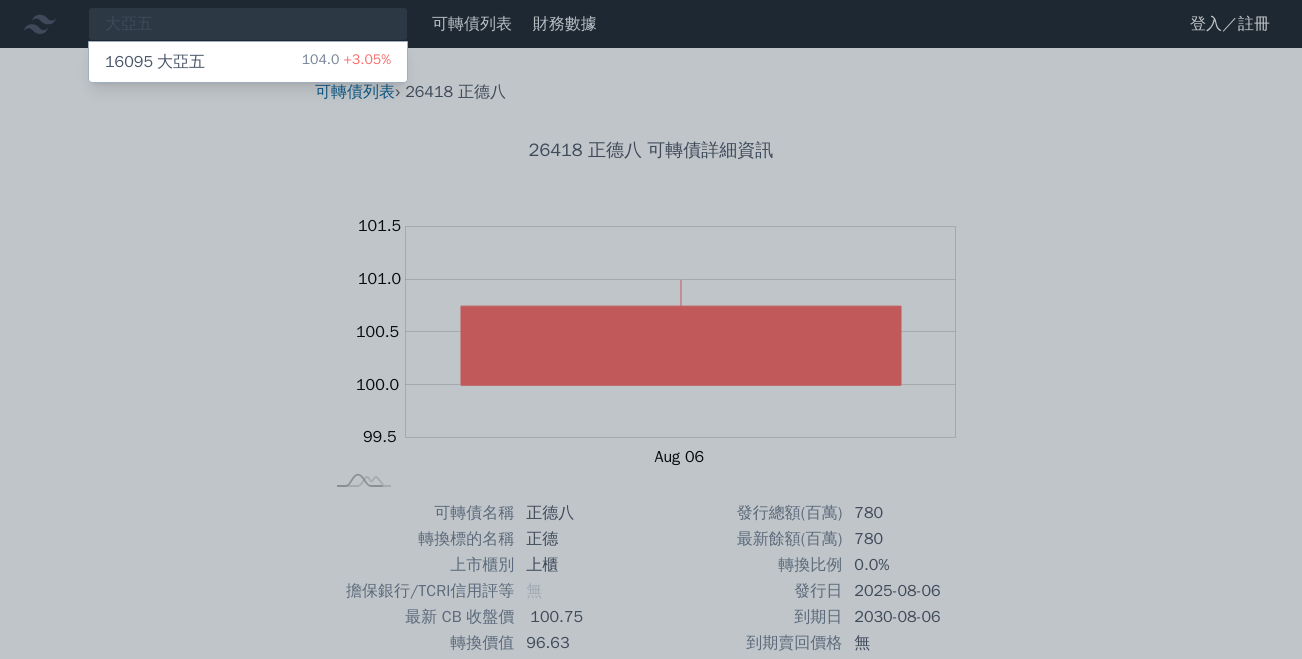 click on "[NUMBER] 大亞五" at bounding box center [155, 62] 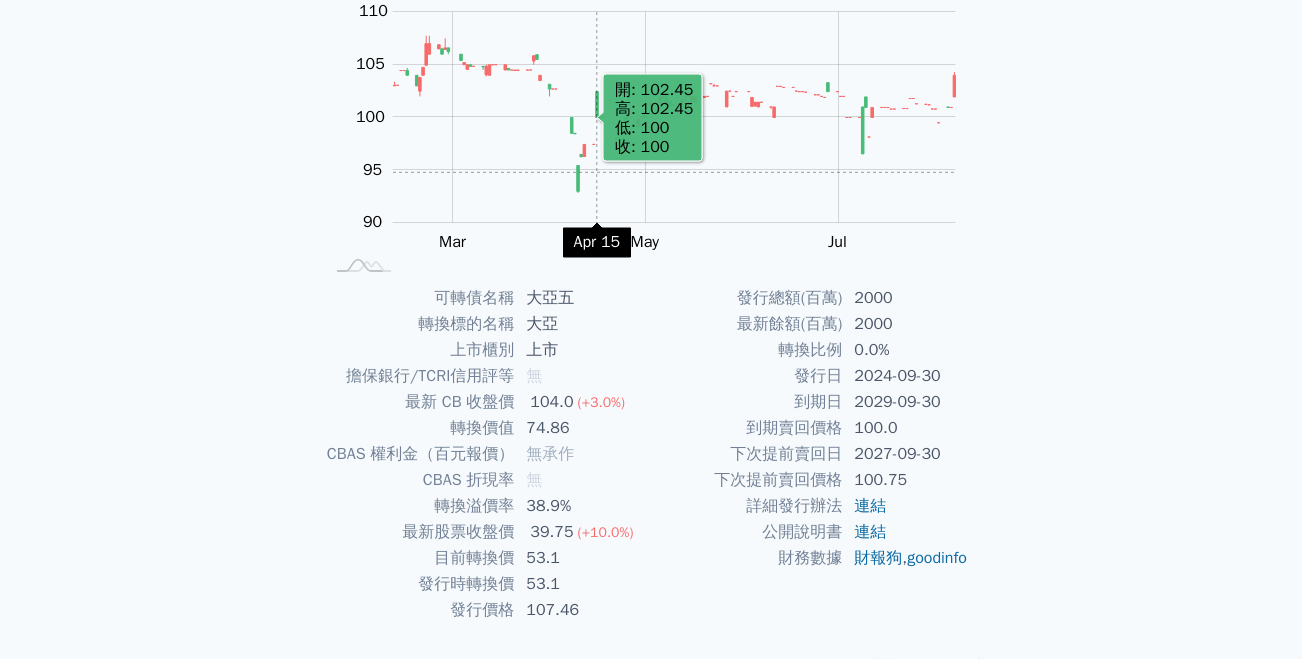 scroll, scrollTop: 228, scrollLeft: 0, axis: vertical 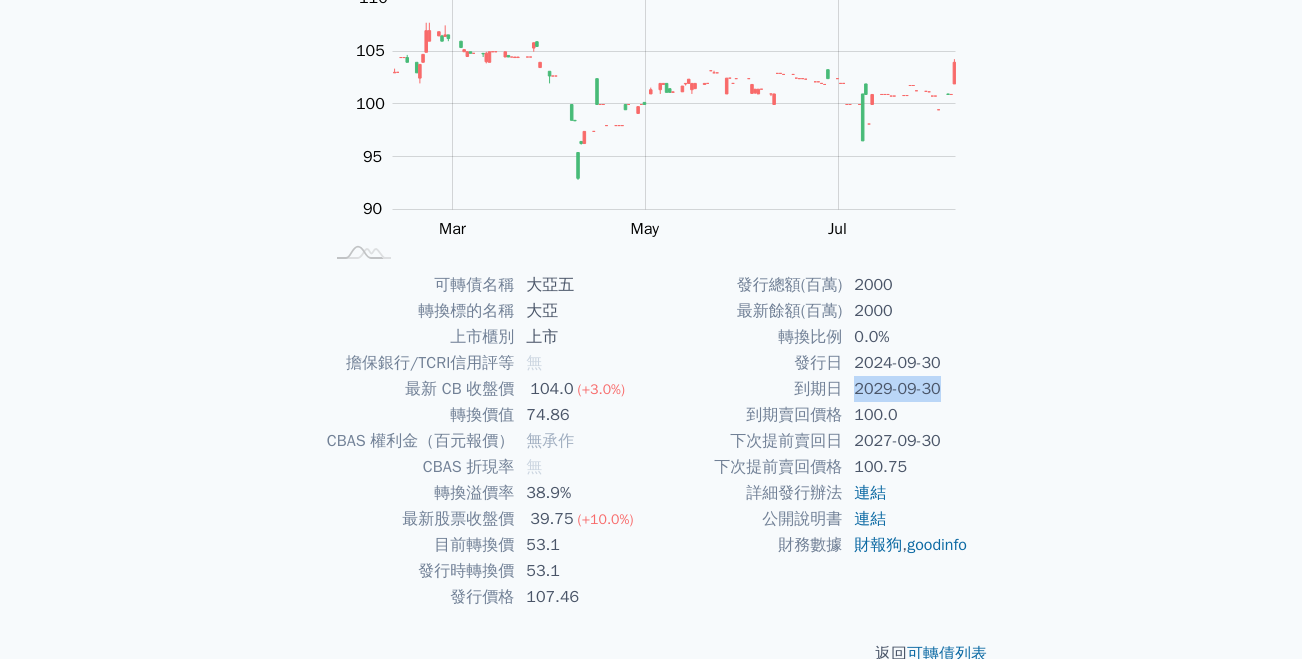 drag, startPoint x: 854, startPoint y: 389, endPoint x: 934, endPoint y: 390, distance: 80.00625 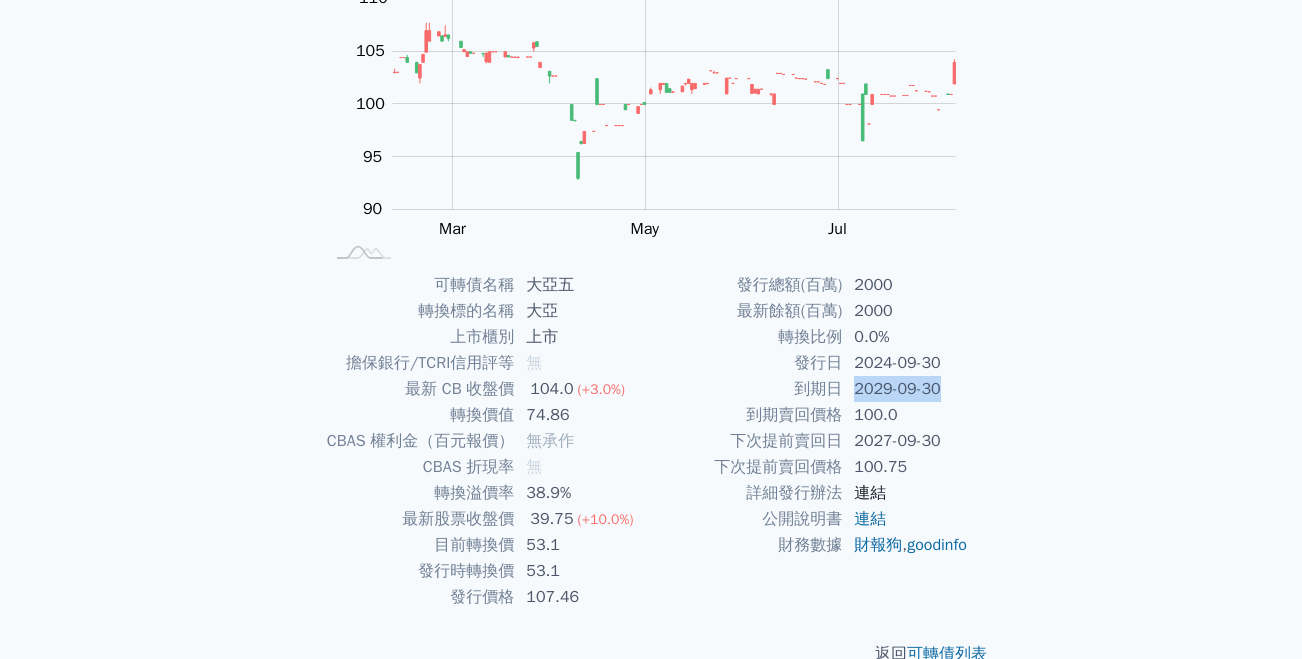 click on "連結" at bounding box center (870, 493) 